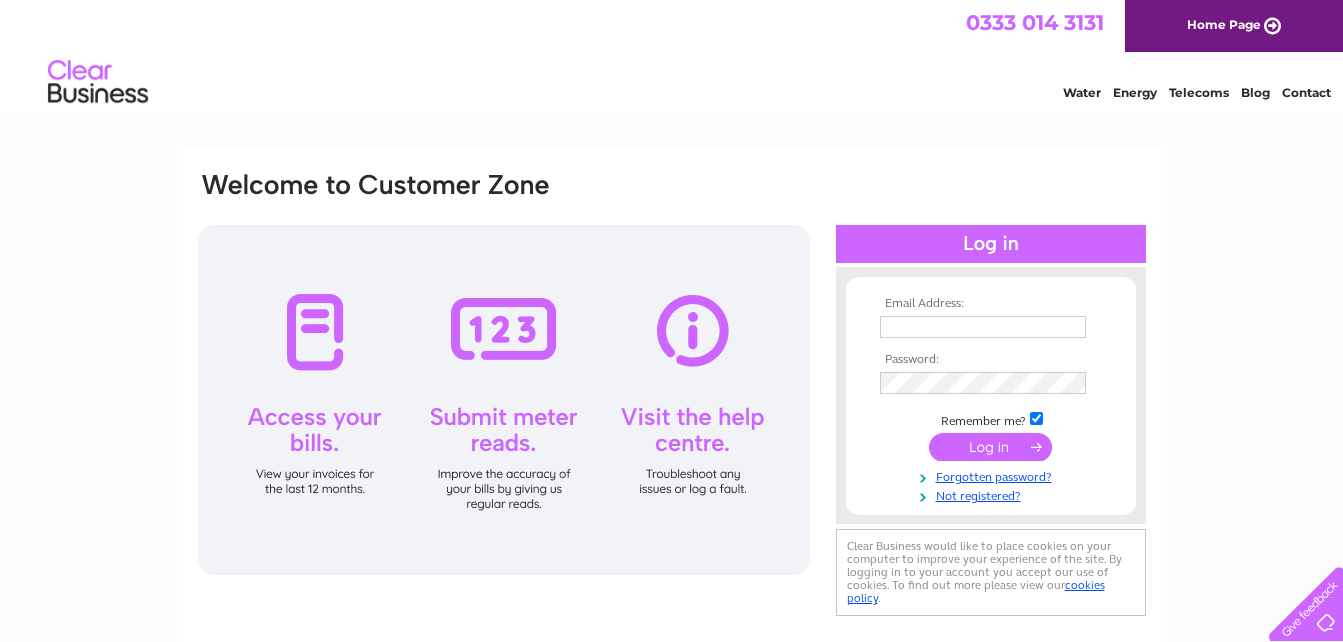scroll, scrollTop: 0, scrollLeft: 0, axis: both 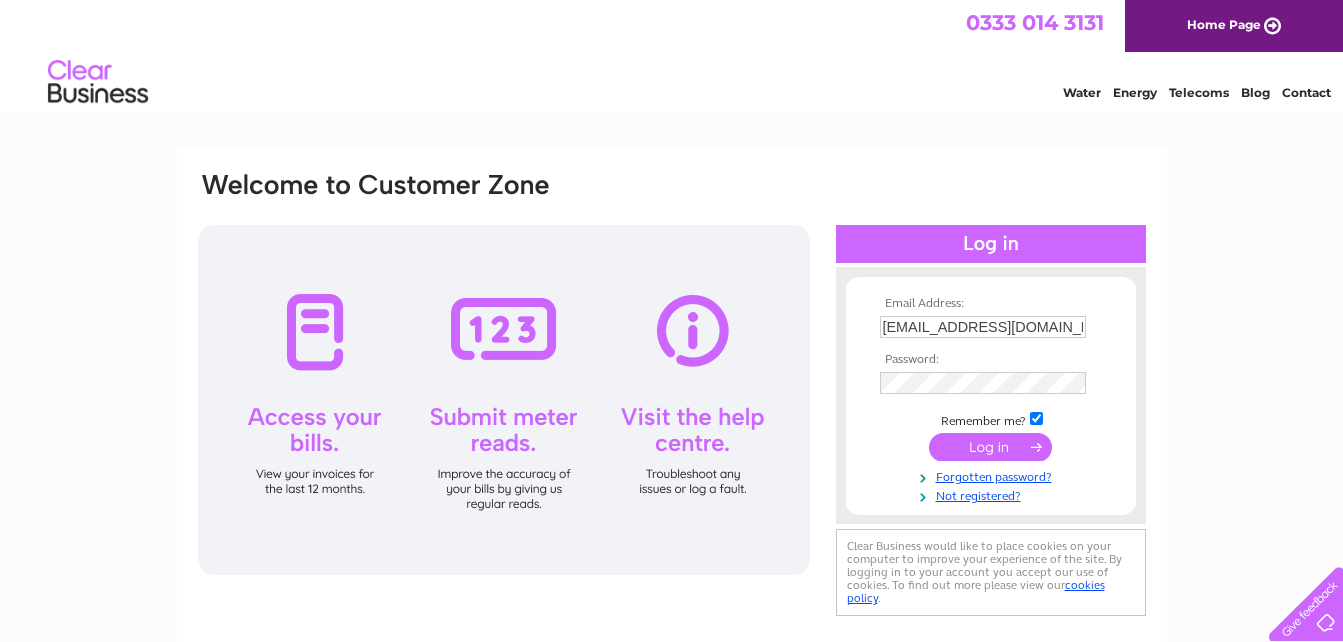 click at bounding box center [990, 447] 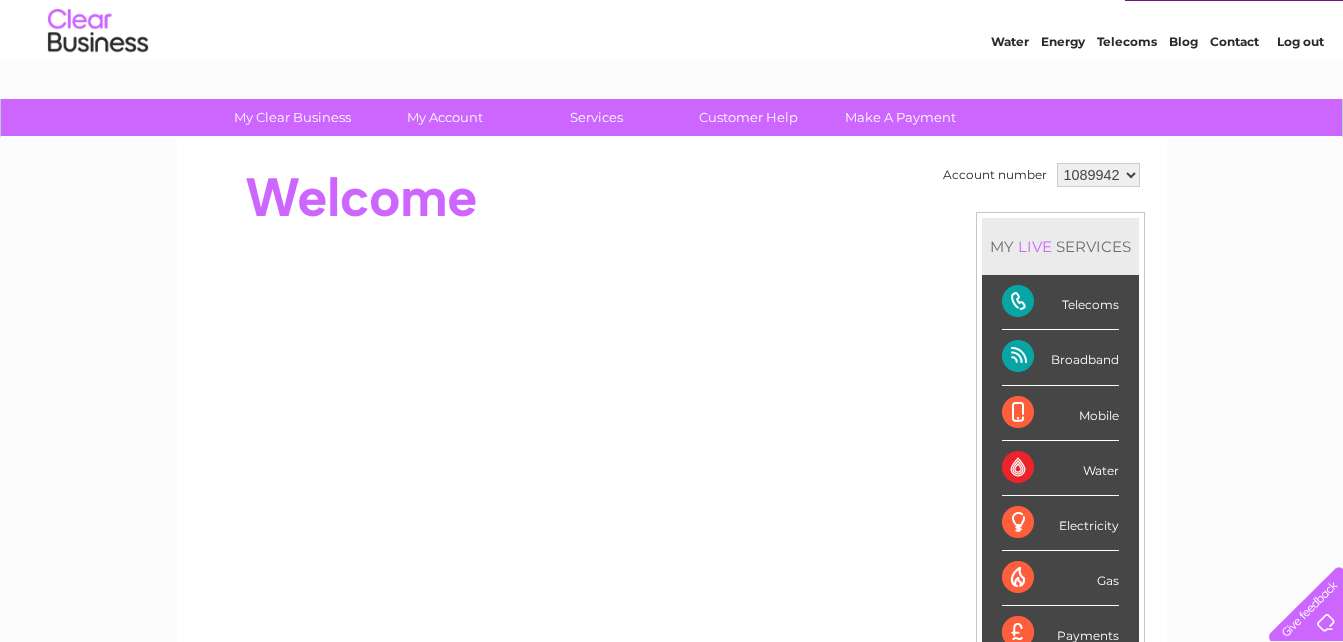 scroll, scrollTop: 0, scrollLeft: 0, axis: both 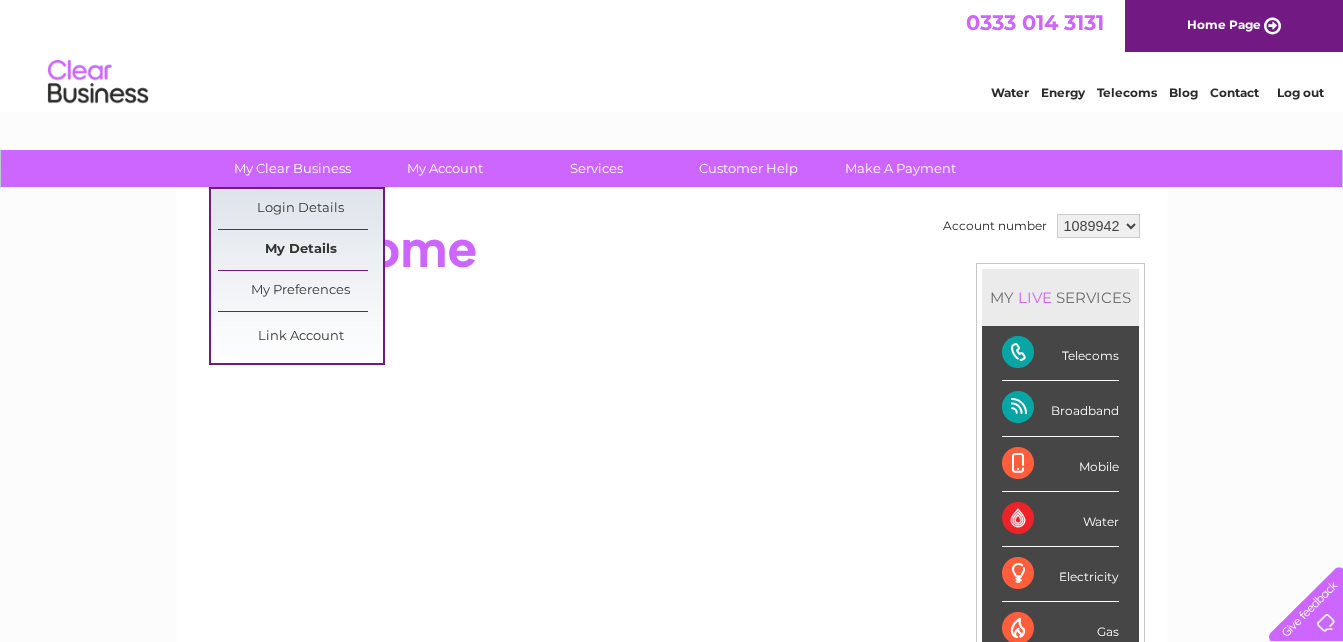 click on "My Details" at bounding box center [300, 250] 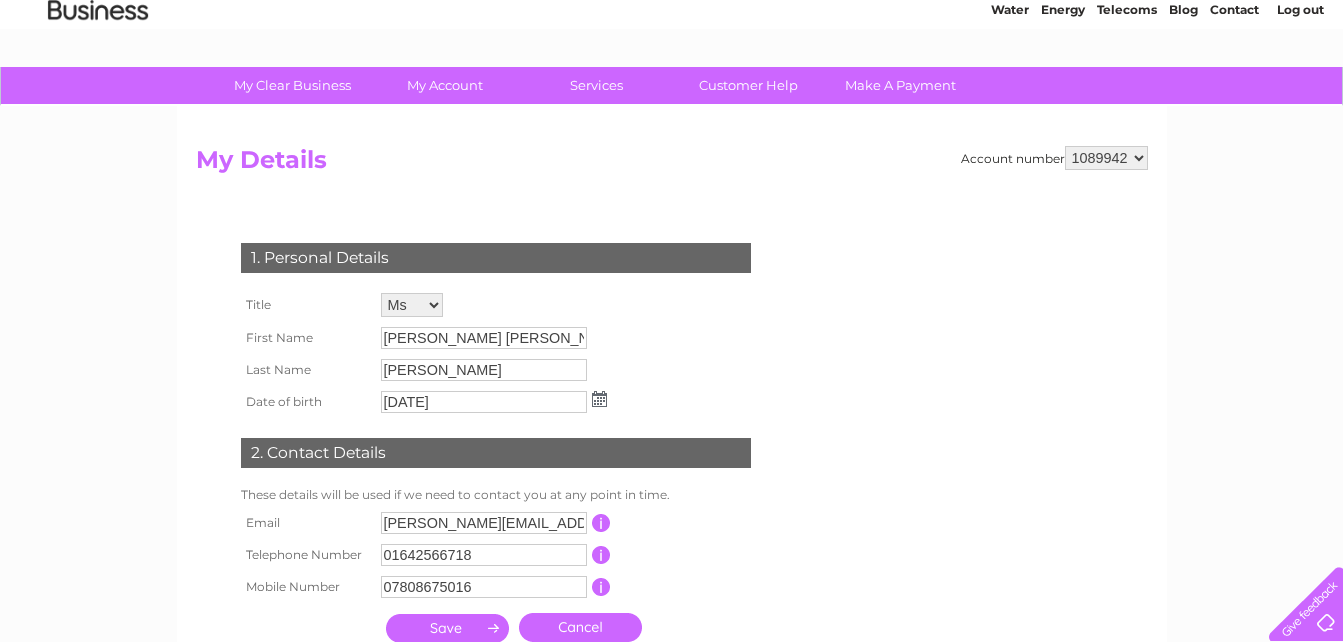 scroll, scrollTop: 0, scrollLeft: 0, axis: both 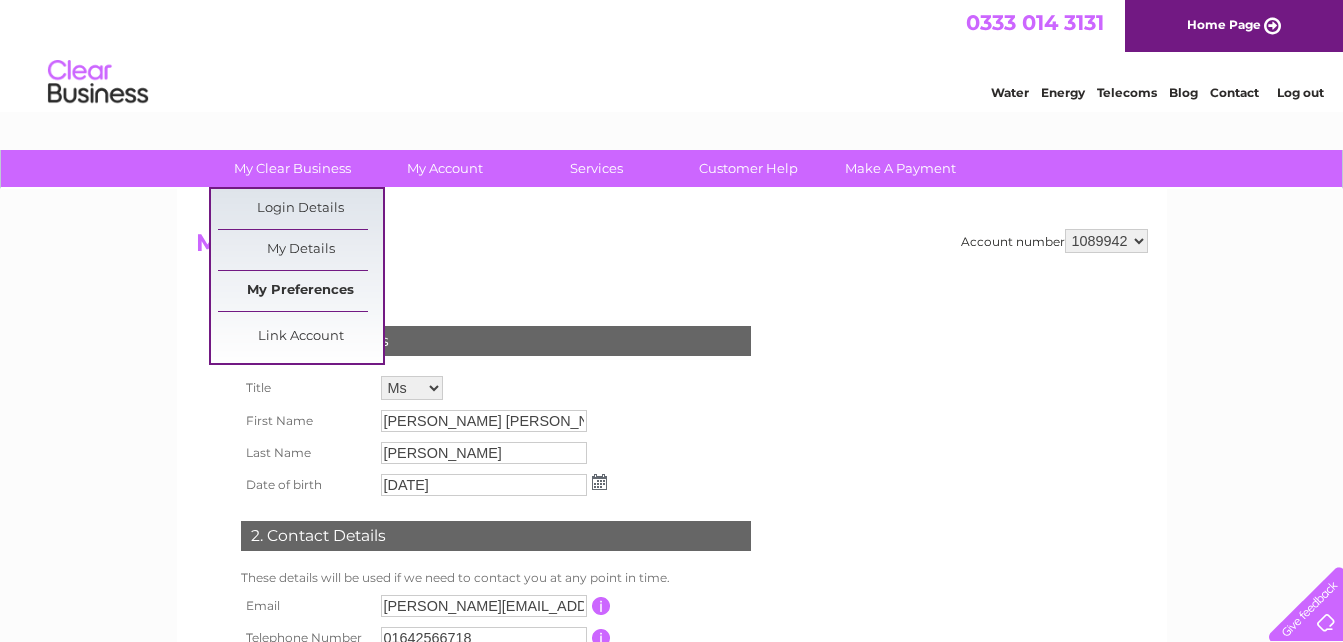 click on "My Preferences" at bounding box center [300, 291] 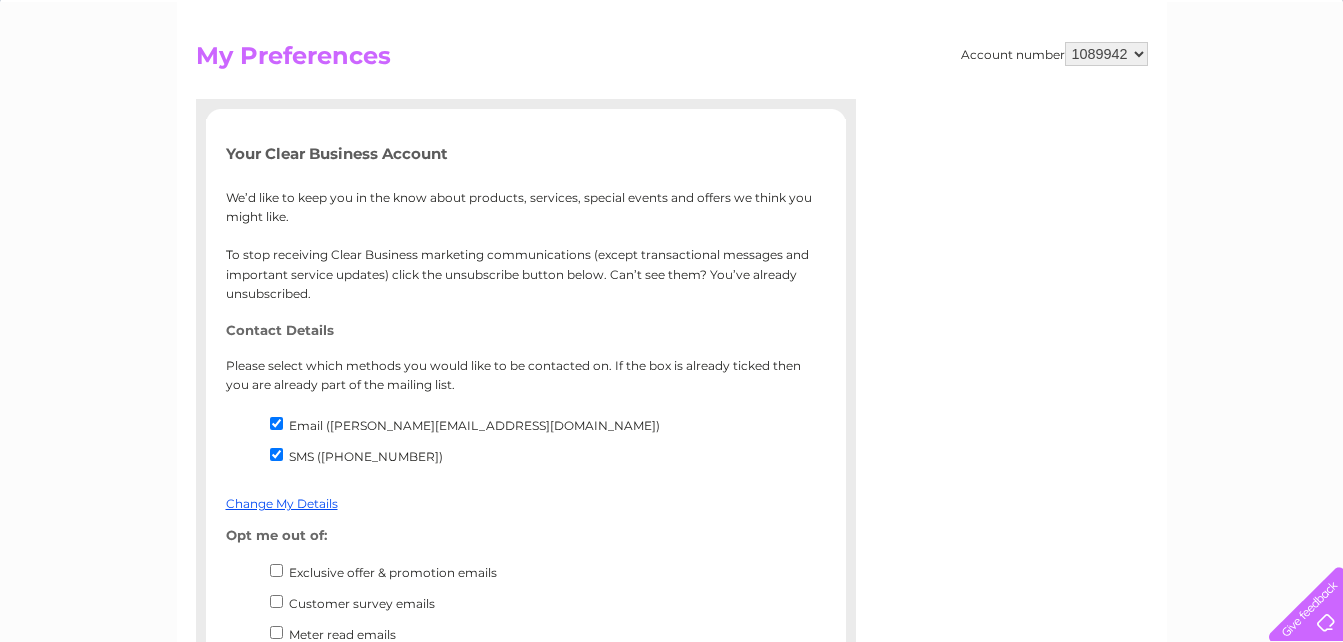 scroll, scrollTop: 100, scrollLeft: 0, axis: vertical 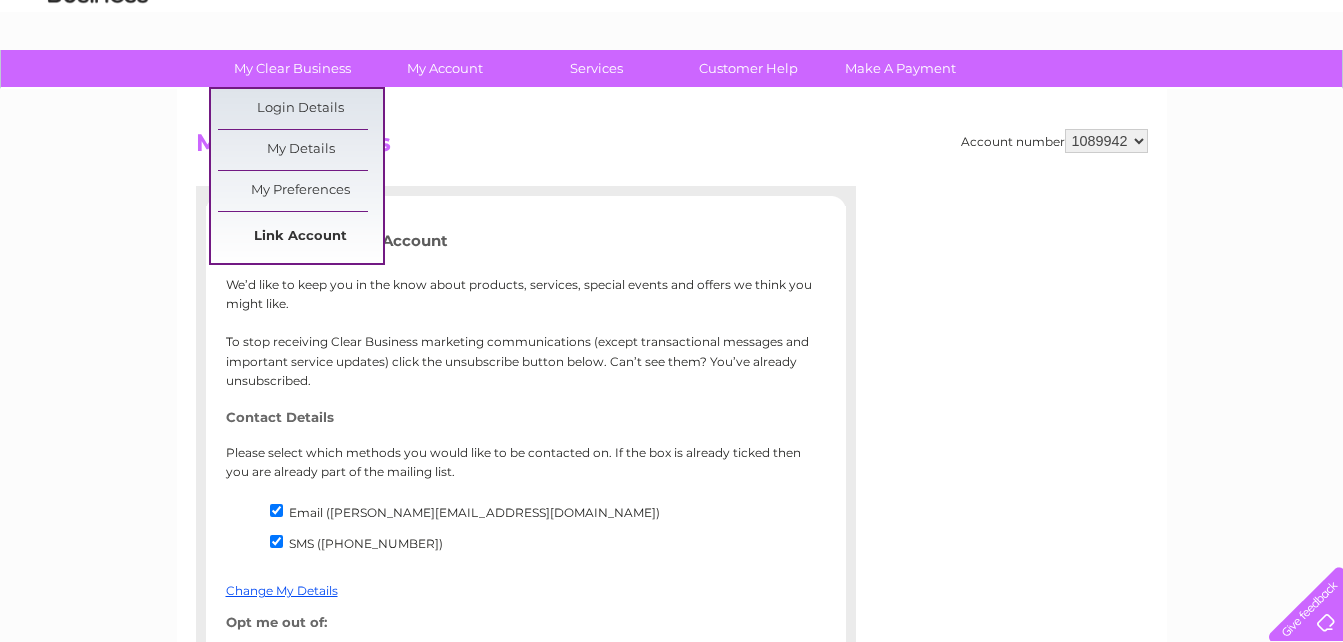 click on "Link Account" at bounding box center (300, 237) 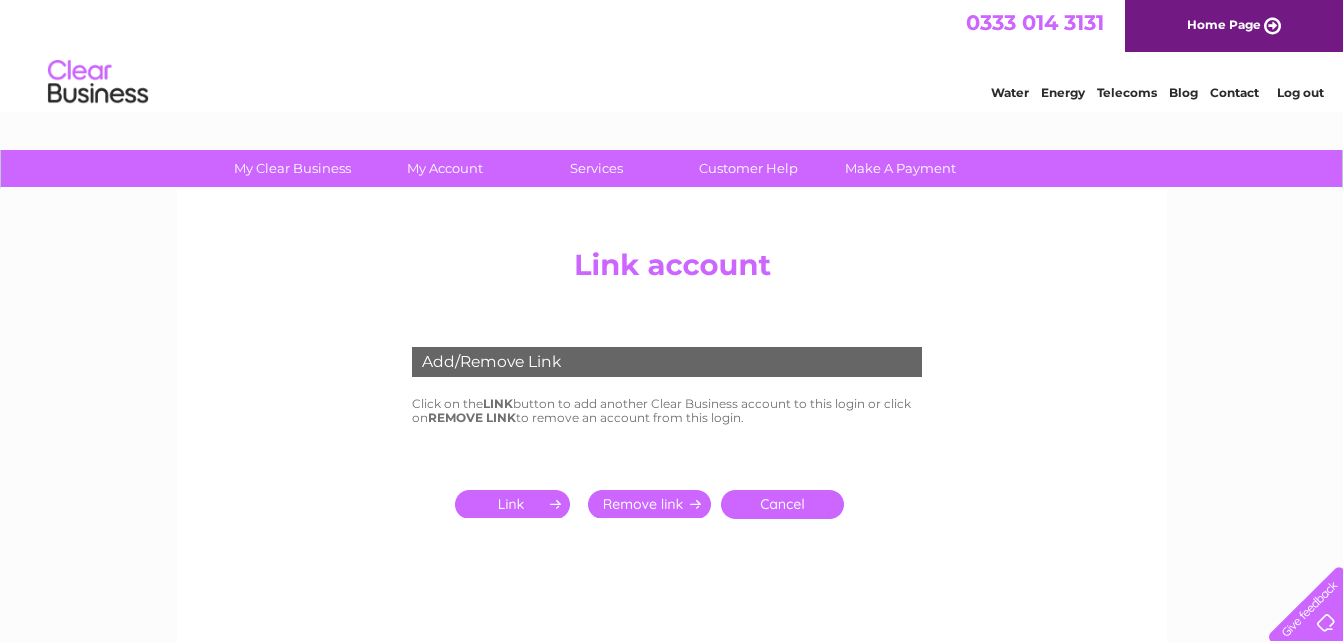 scroll, scrollTop: 0, scrollLeft: 0, axis: both 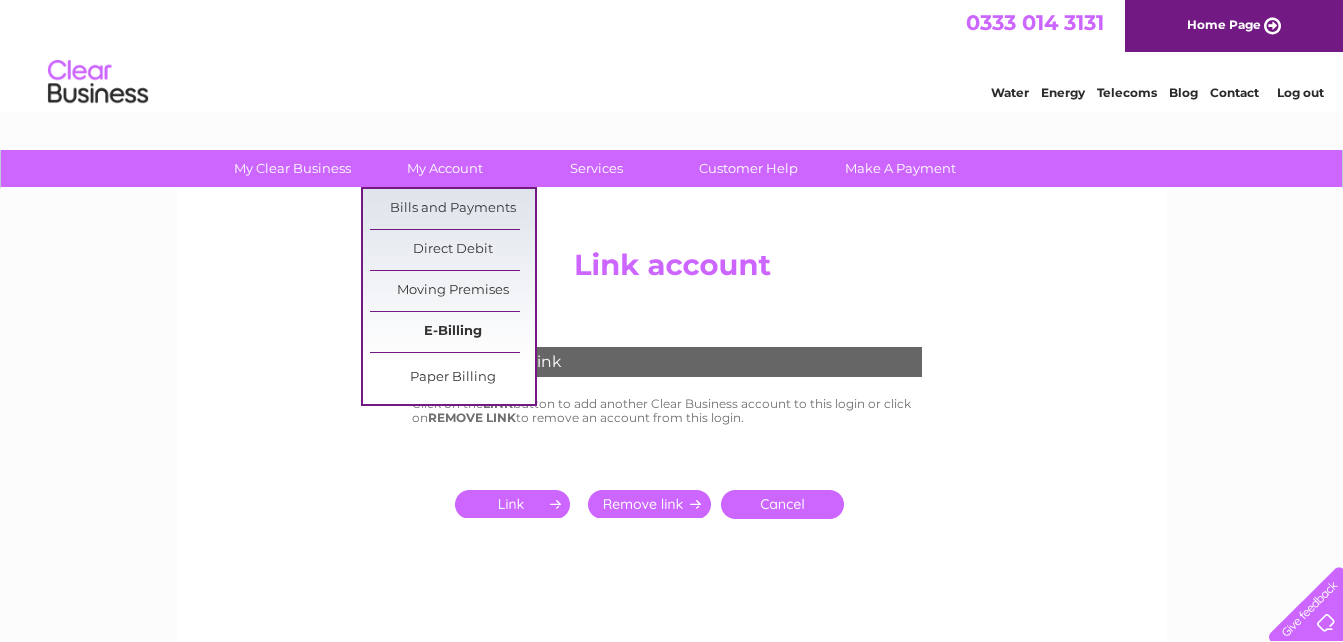 click on "E-Billing" at bounding box center (452, 332) 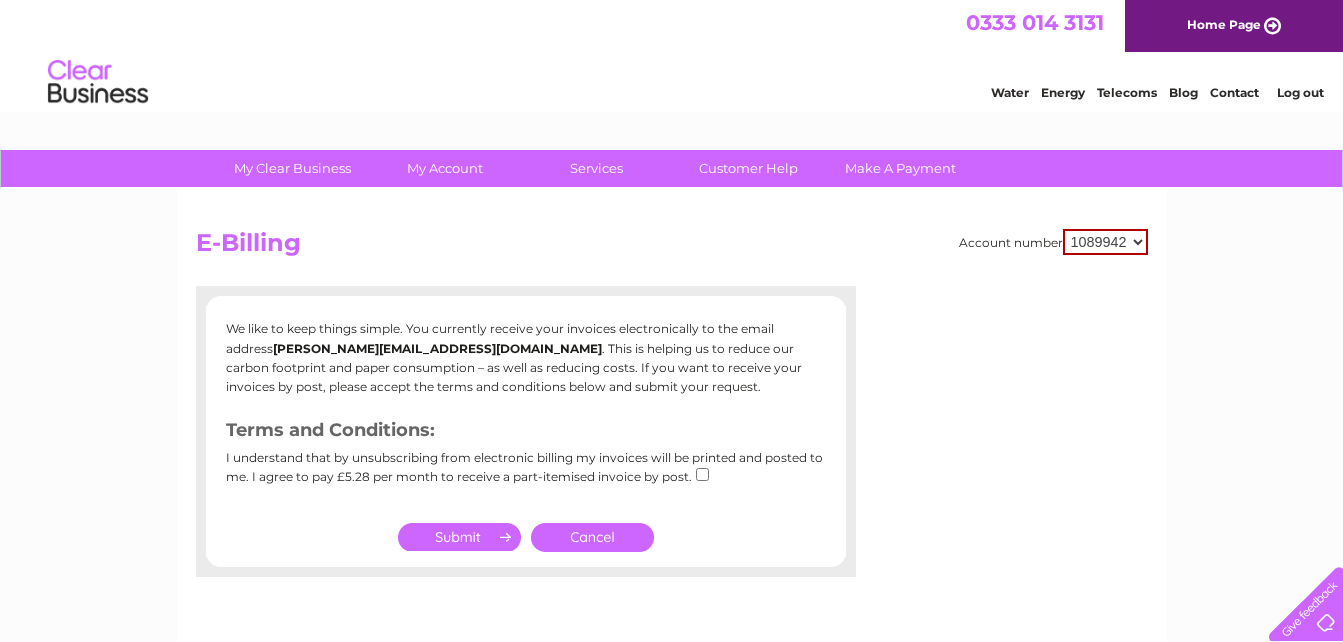 scroll, scrollTop: 0, scrollLeft: 0, axis: both 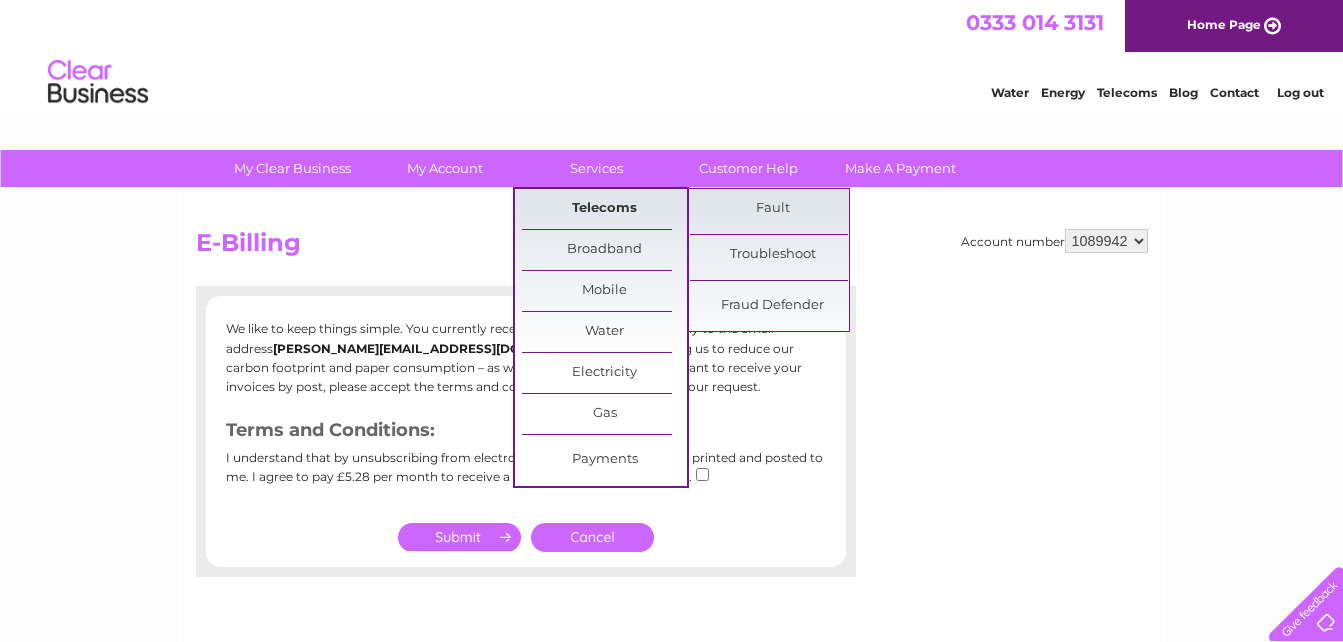 click on "Telecoms" at bounding box center [604, 209] 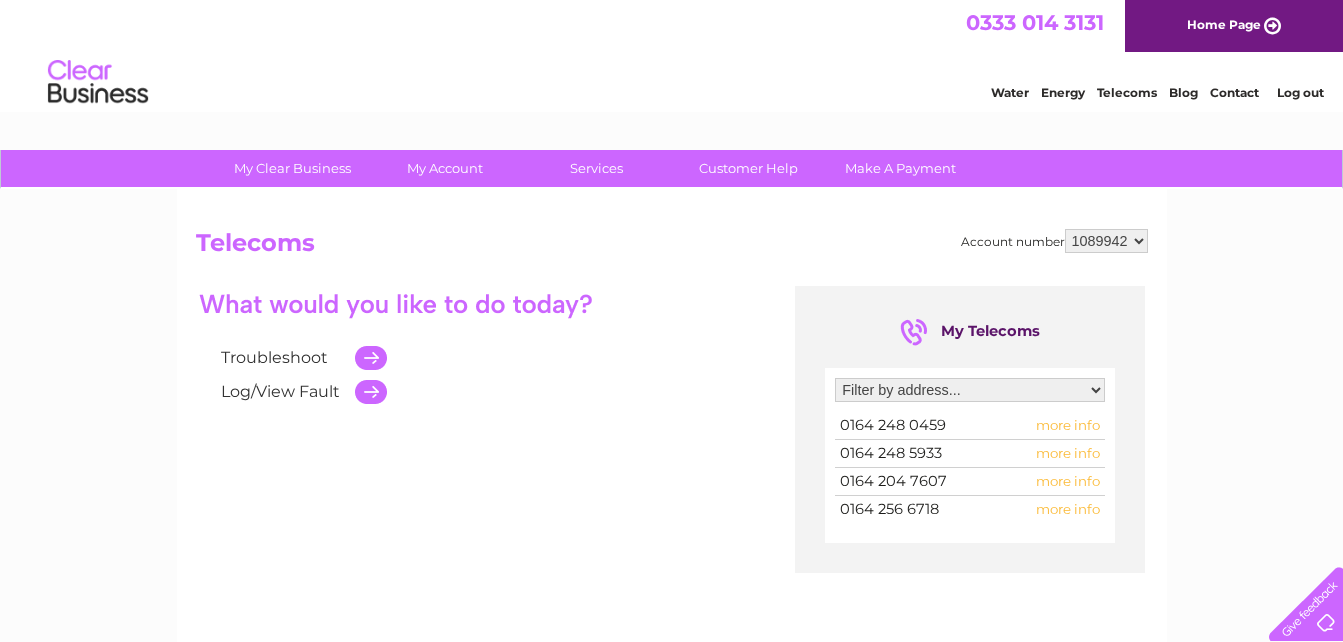 scroll, scrollTop: 0, scrollLeft: 0, axis: both 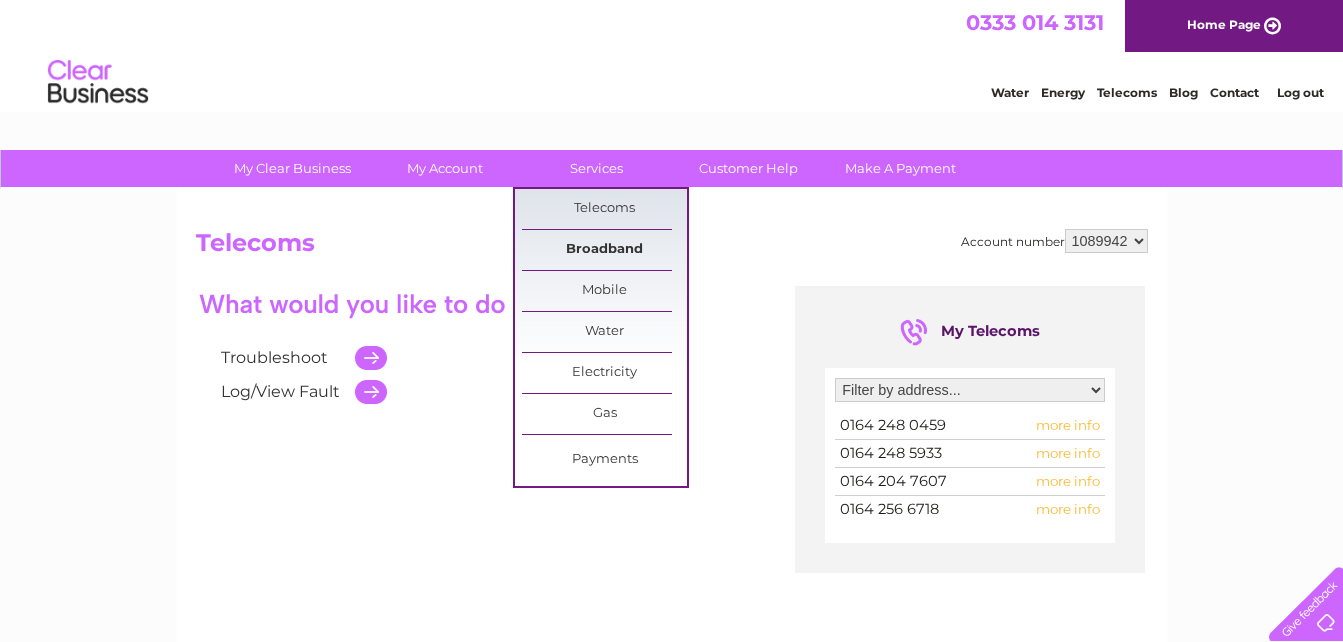 click on "Broadband" at bounding box center (604, 250) 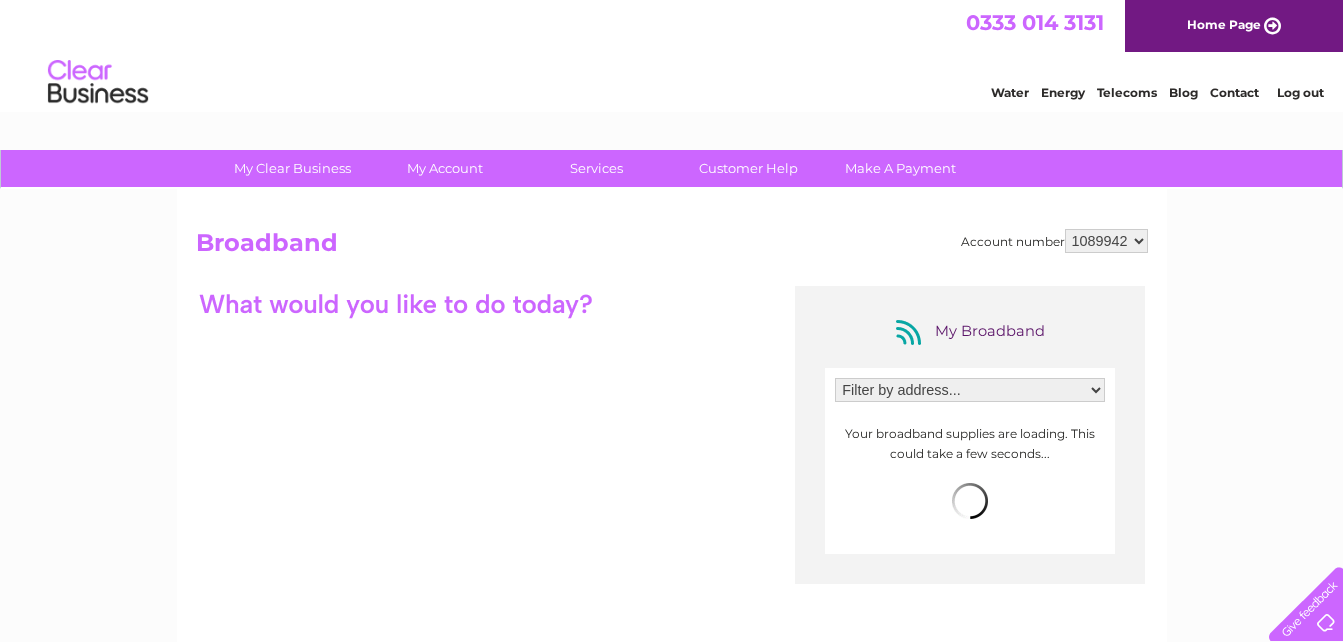 scroll, scrollTop: 0, scrollLeft: 0, axis: both 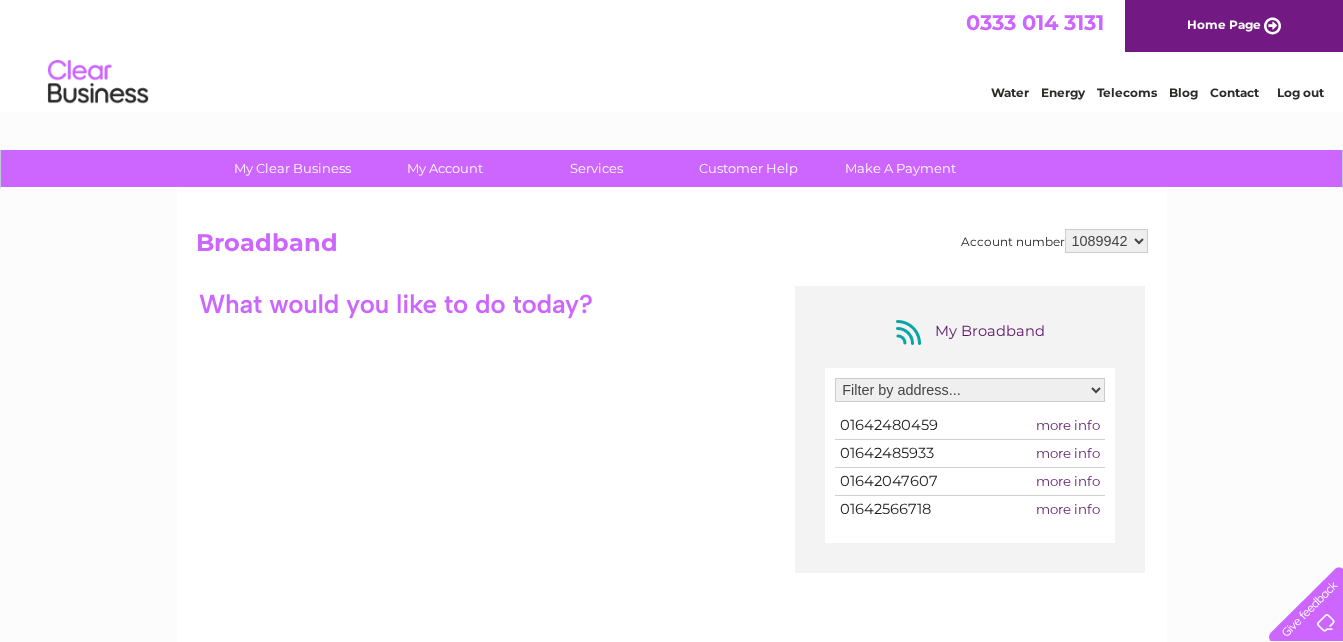click on "Telecoms" at bounding box center (1127, 92) 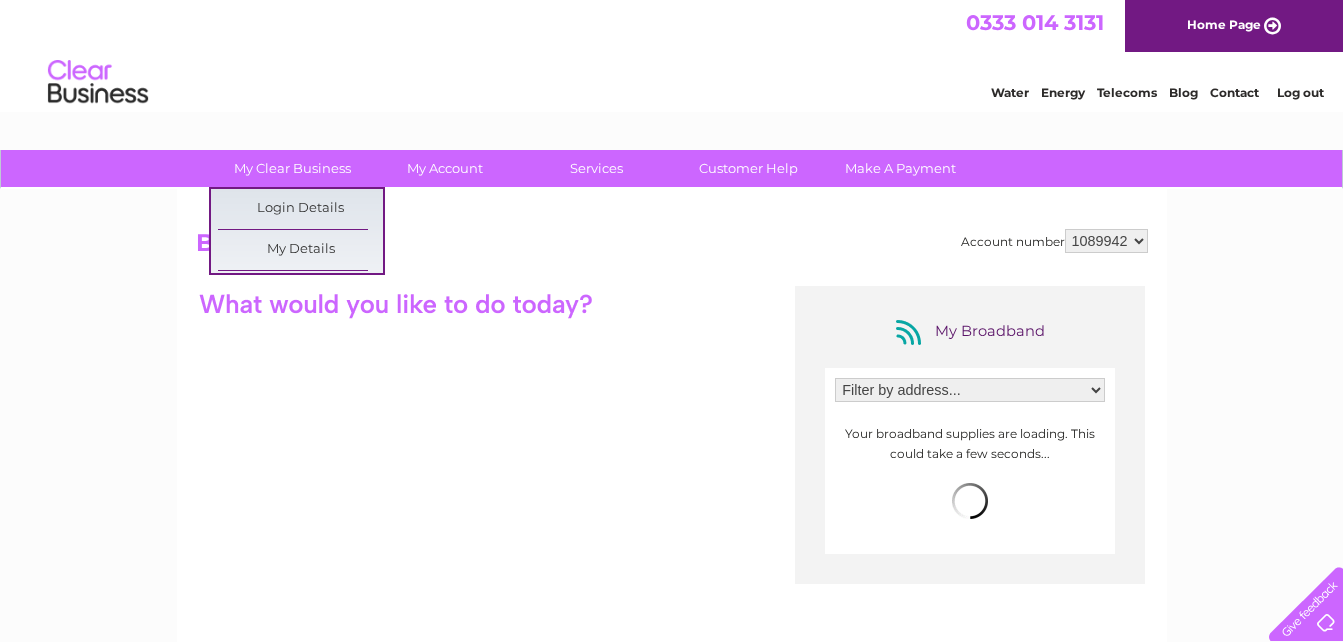 scroll, scrollTop: 0, scrollLeft: 0, axis: both 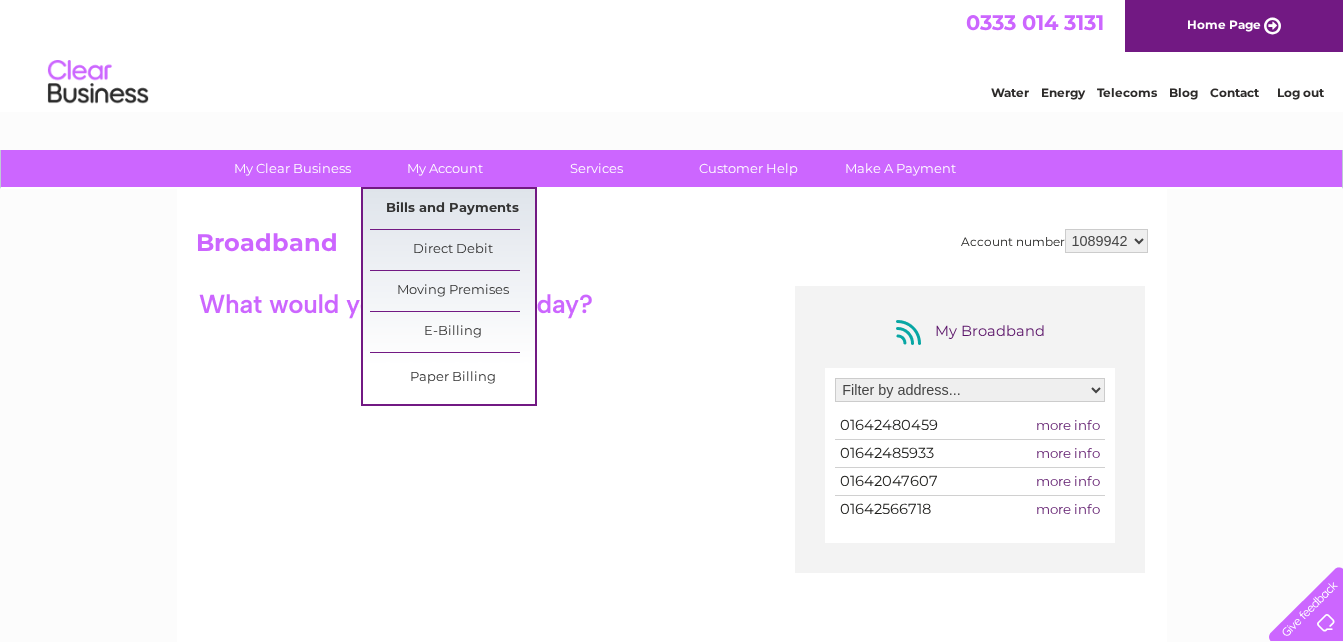 click on "Bills and Payments" at bounding box center [452, 209] 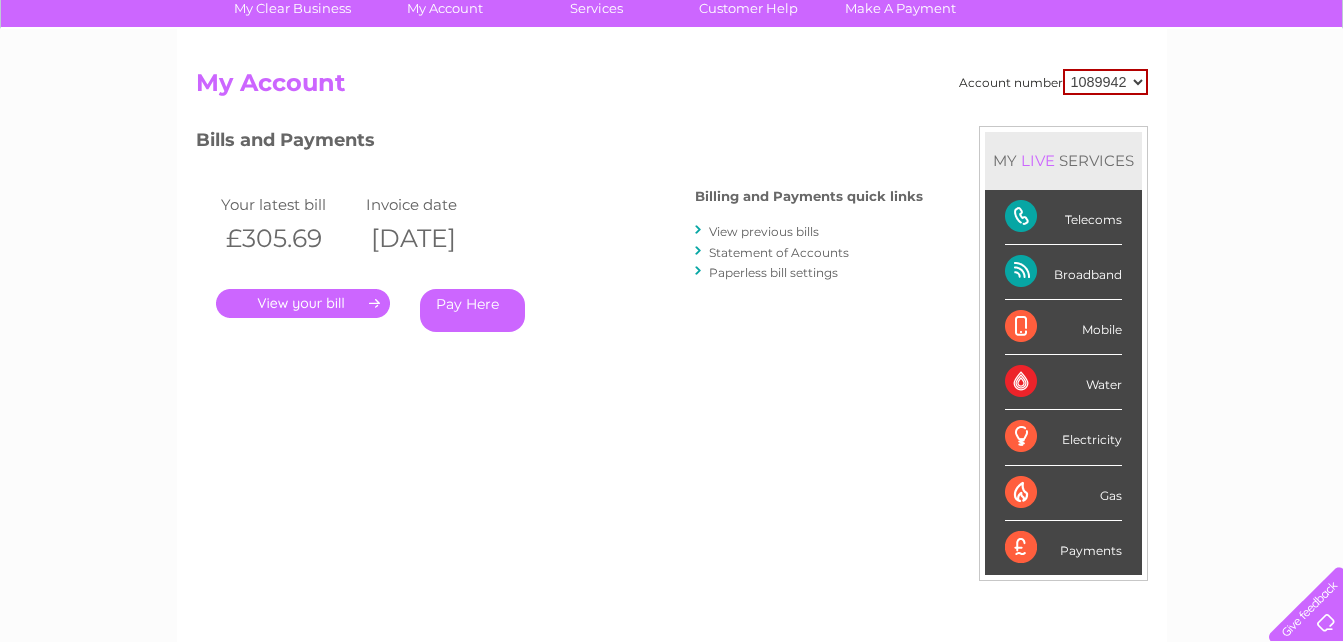 scroll, scrollTop: 66, scrollLeft: 0, axis: vertical 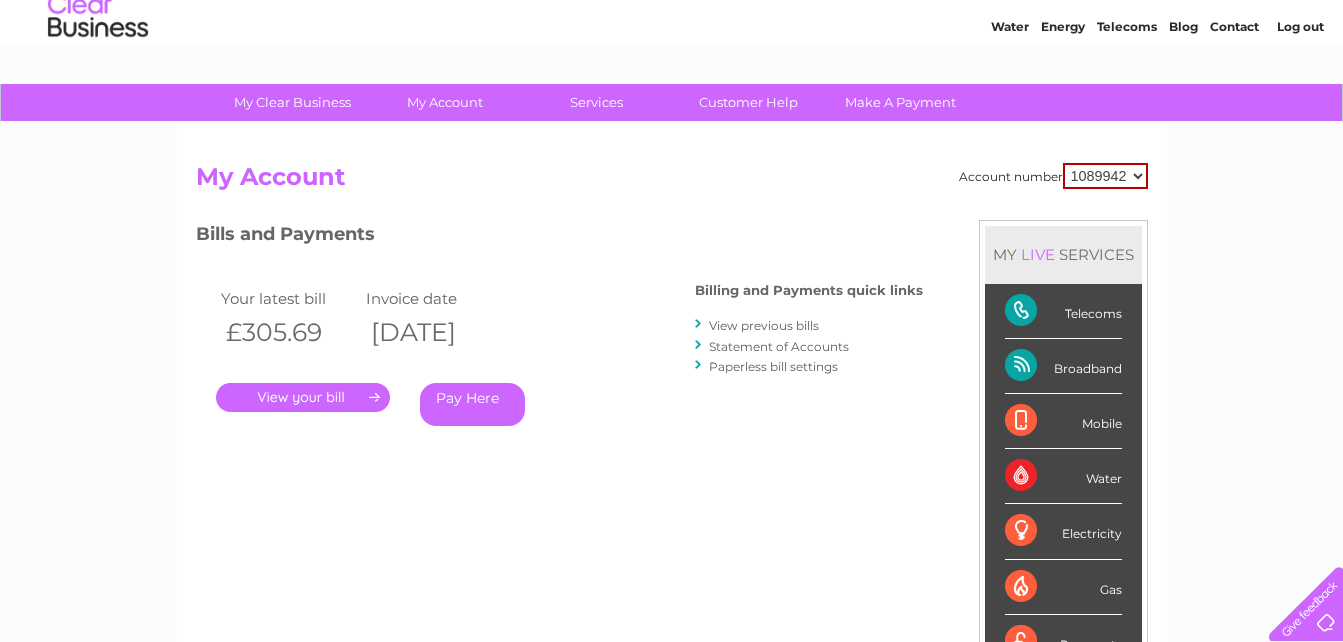 click on "View previous bills" at bounding box center [764, 325] 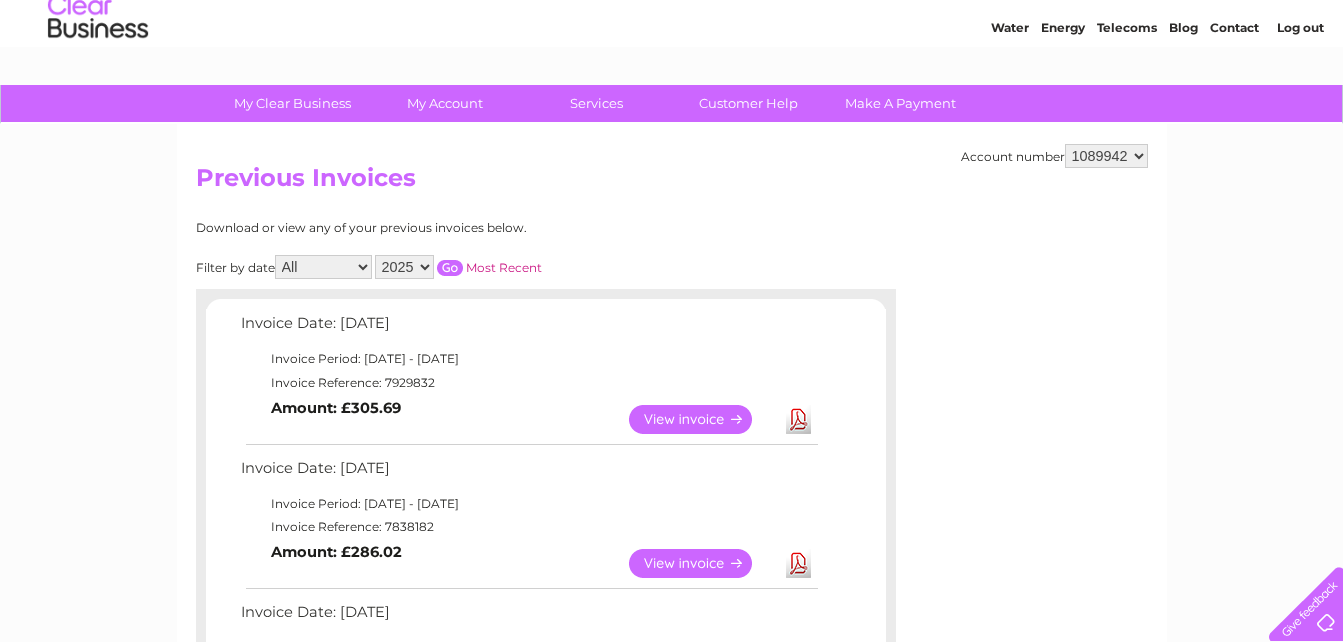 scroll, scrollTop: 100, scrollLeft: 0, axis: vertical 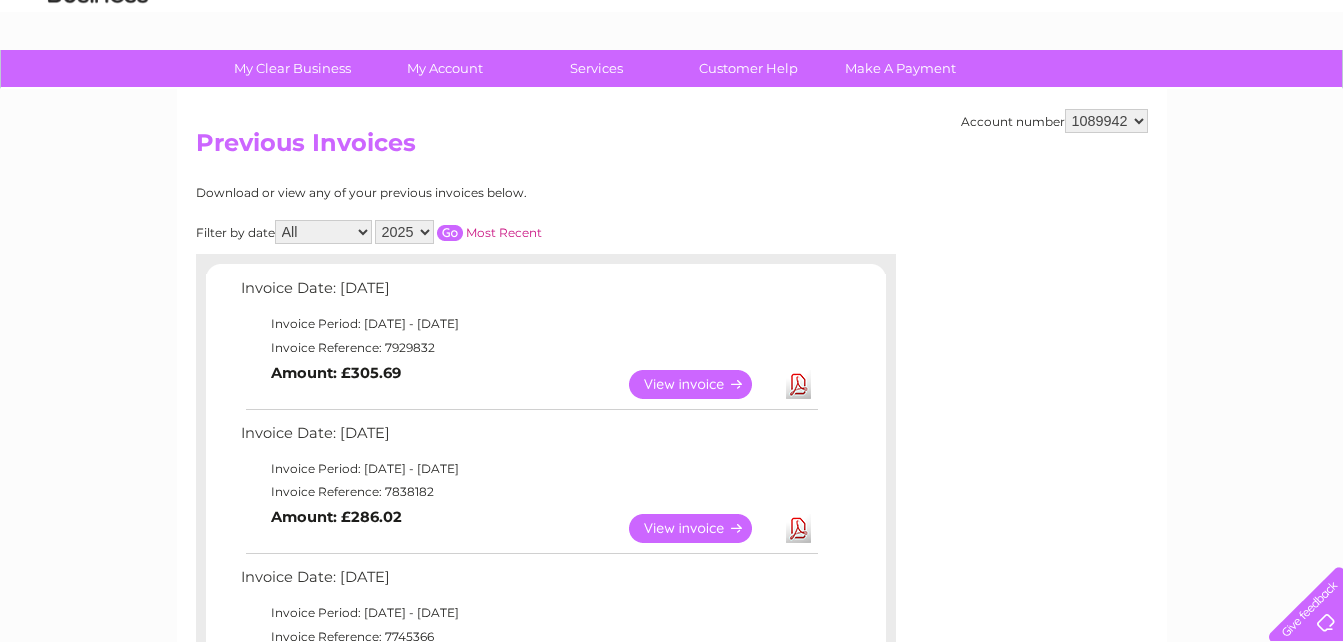 click on "View" at bounding box center [702, 384] 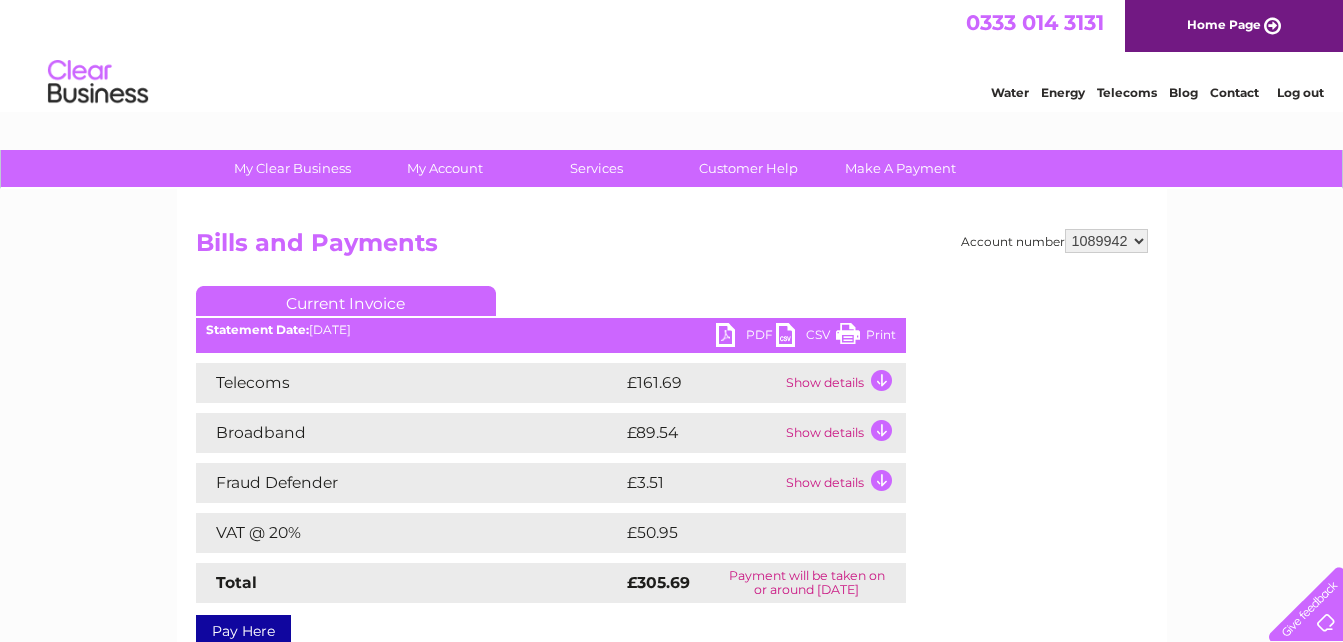 scroll, scrollTop: 0, scrollLeft: 0, axis: both 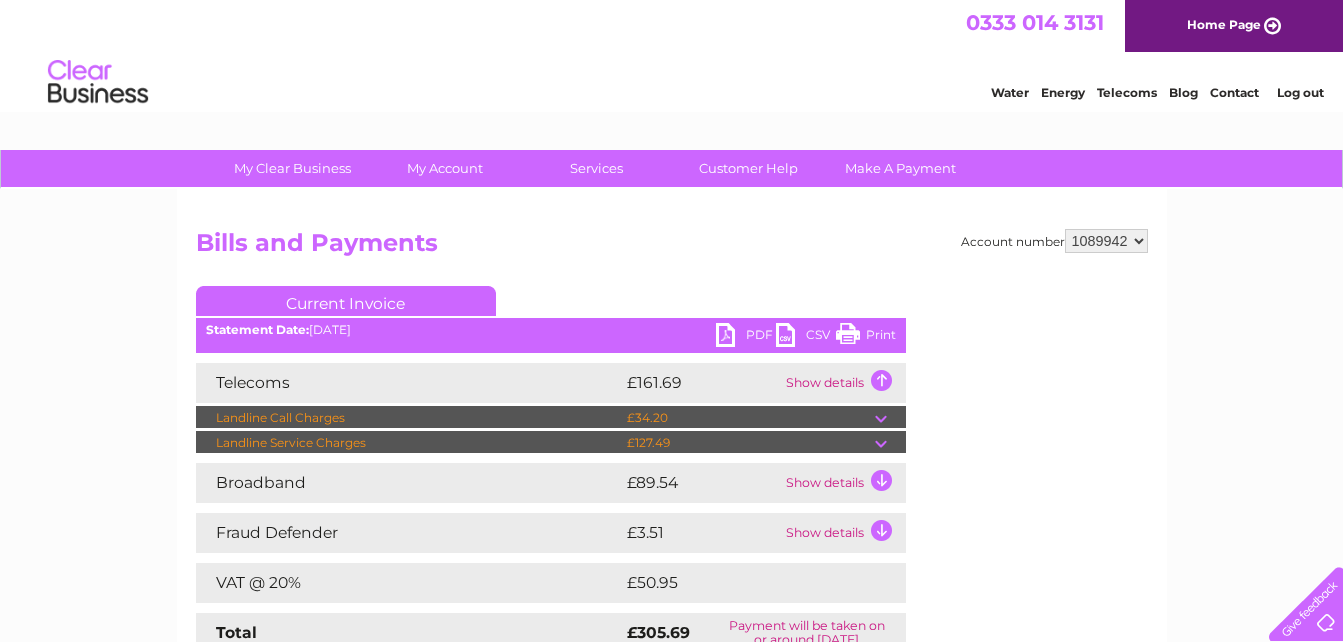 click on "Account number    [FINANCIAL_ID]
Bills and Payments
Current Invoice
PDF
CSV
Print" at bounding box center [672, 459] 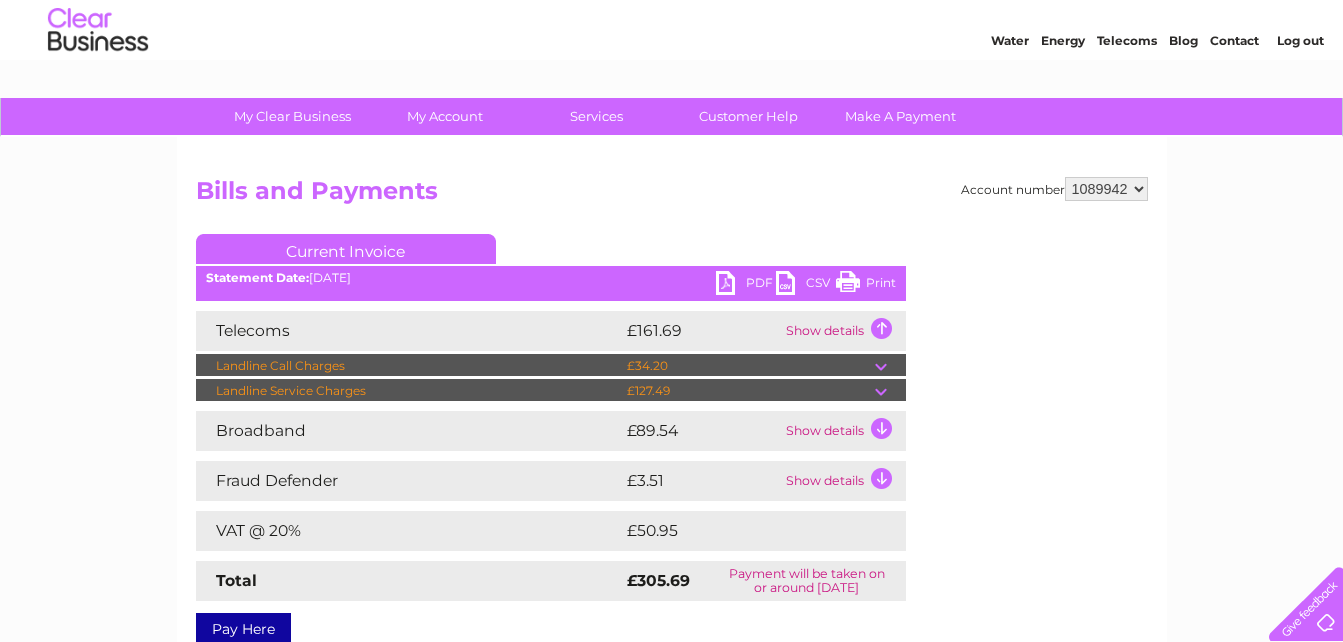 scroll, scrollTop: 100, scrollLeft: 0, axis: vertical 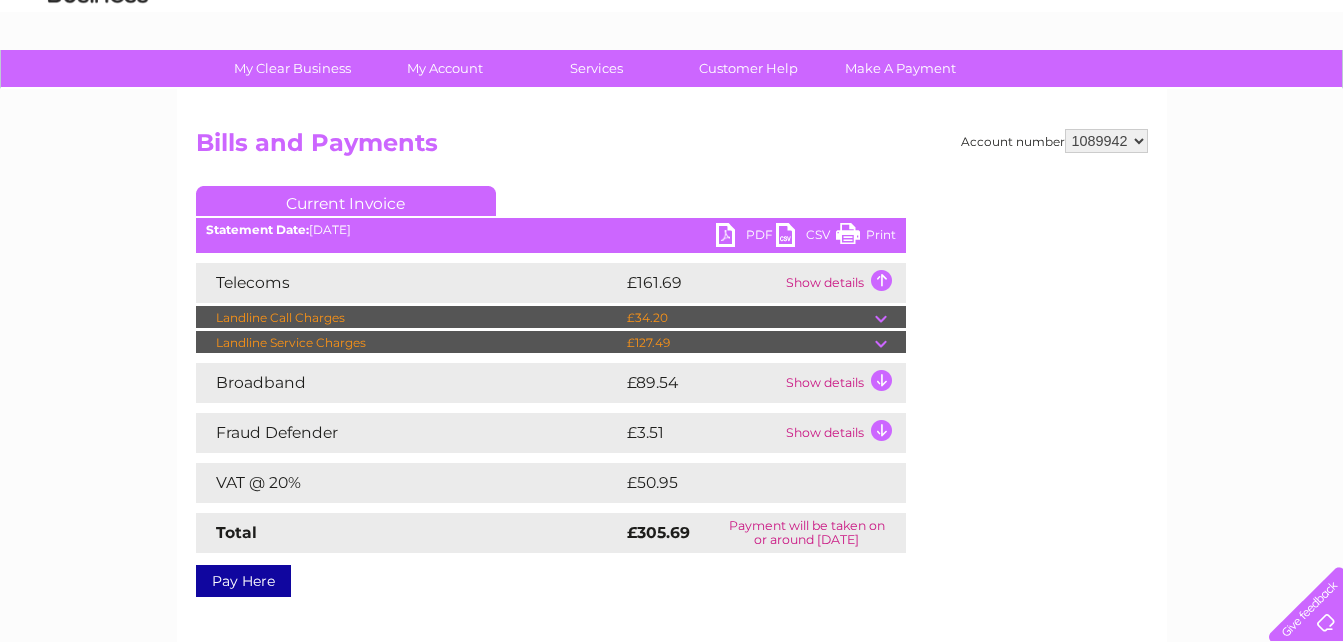click on "Print" at bounding box center (866, 237) 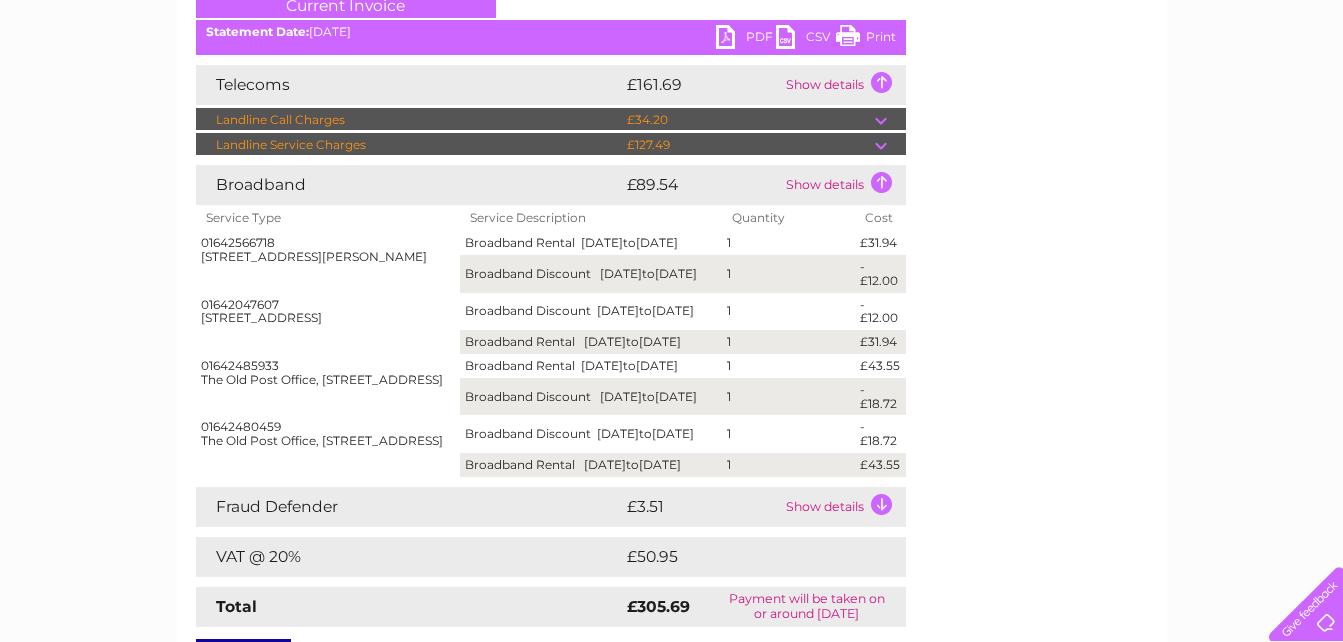 scroll, scrollTop: 300, scrollLeft: 0, axis: vertical 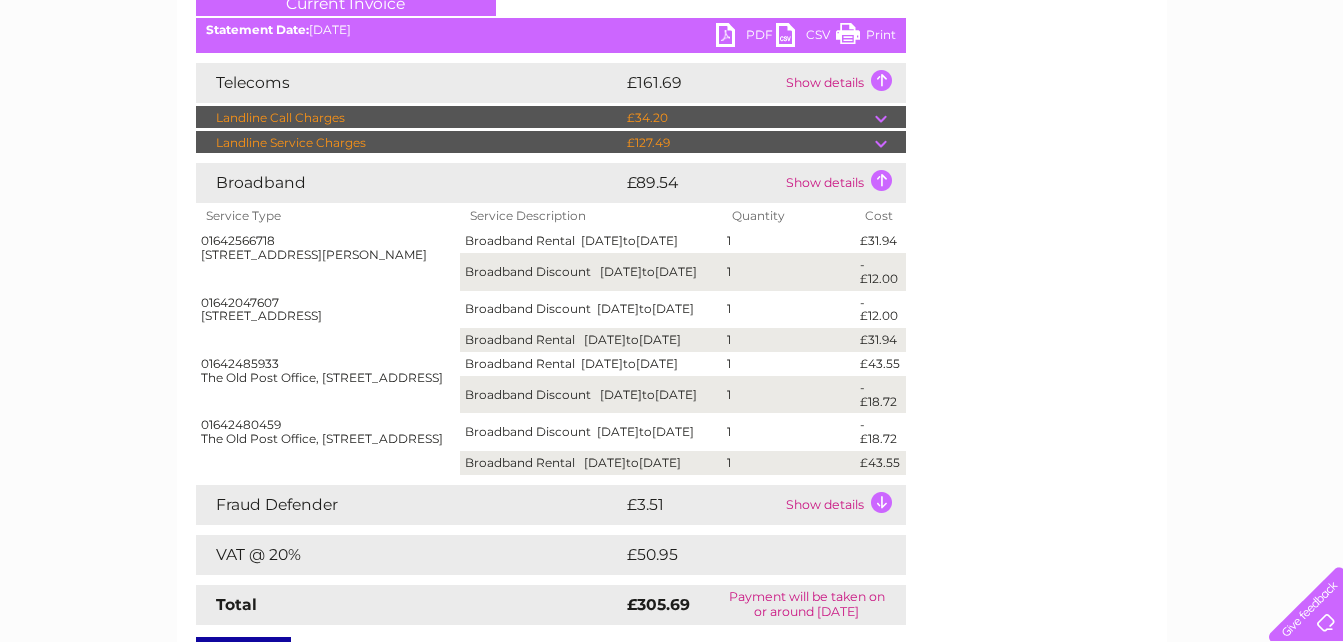click on "Show details" at bounding box center (843, 505) 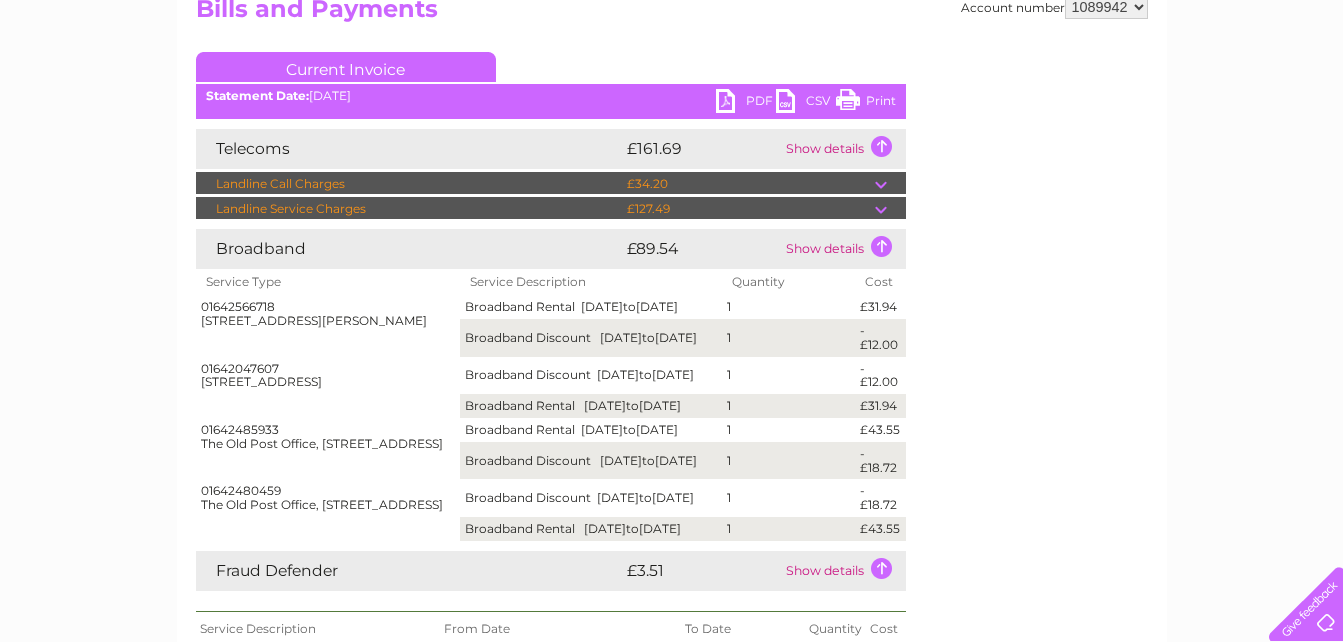 scroll, scrollTop: 230, scrollLeft: 0, axis: vertical 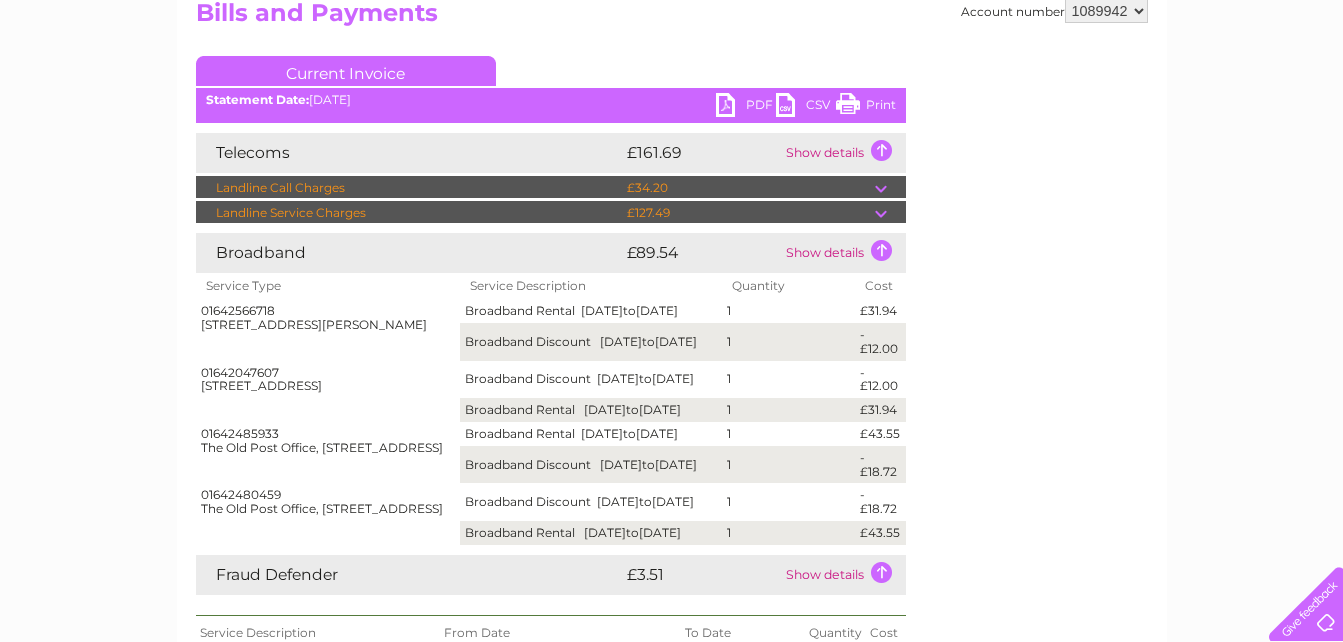 click on "PDF" at bounding box center [746, 107] 